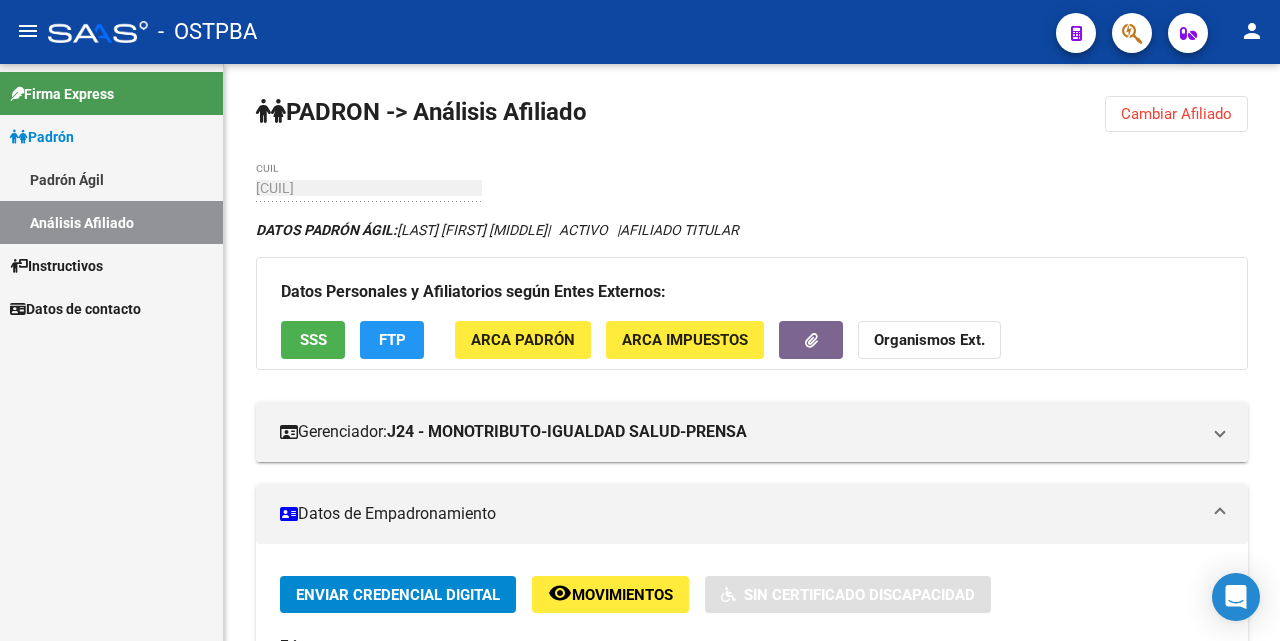 scroll, scrollTop: 0, scrollLeft: 0, axis: both 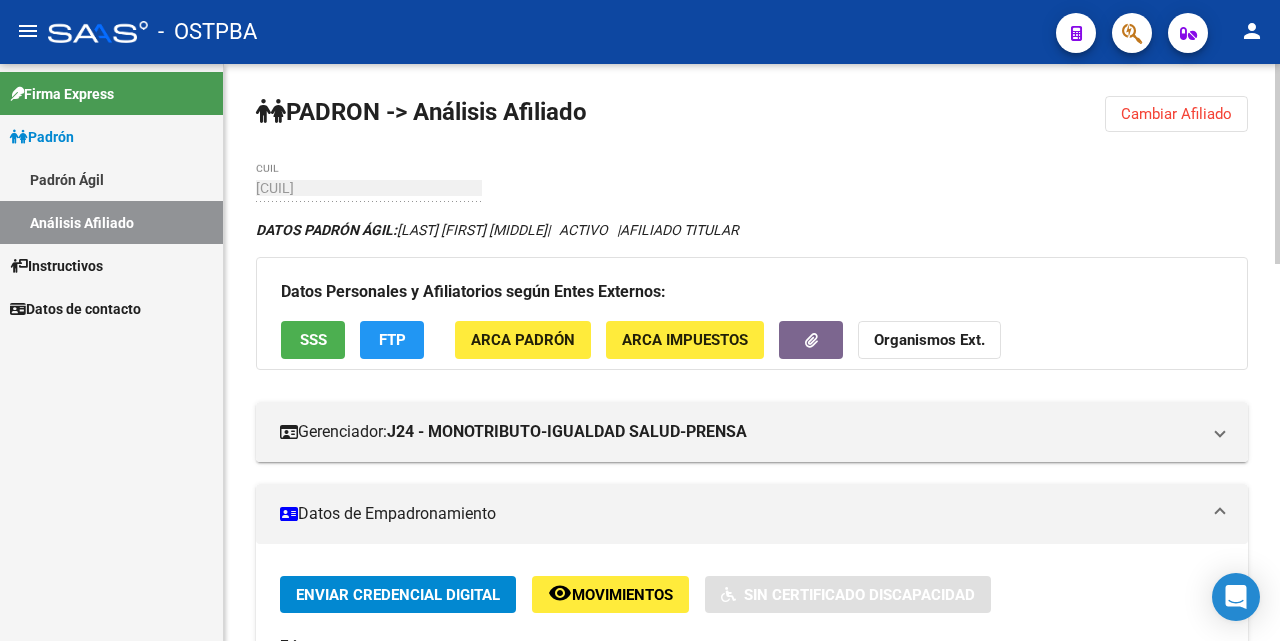 click on "Cambiar Afiliado" 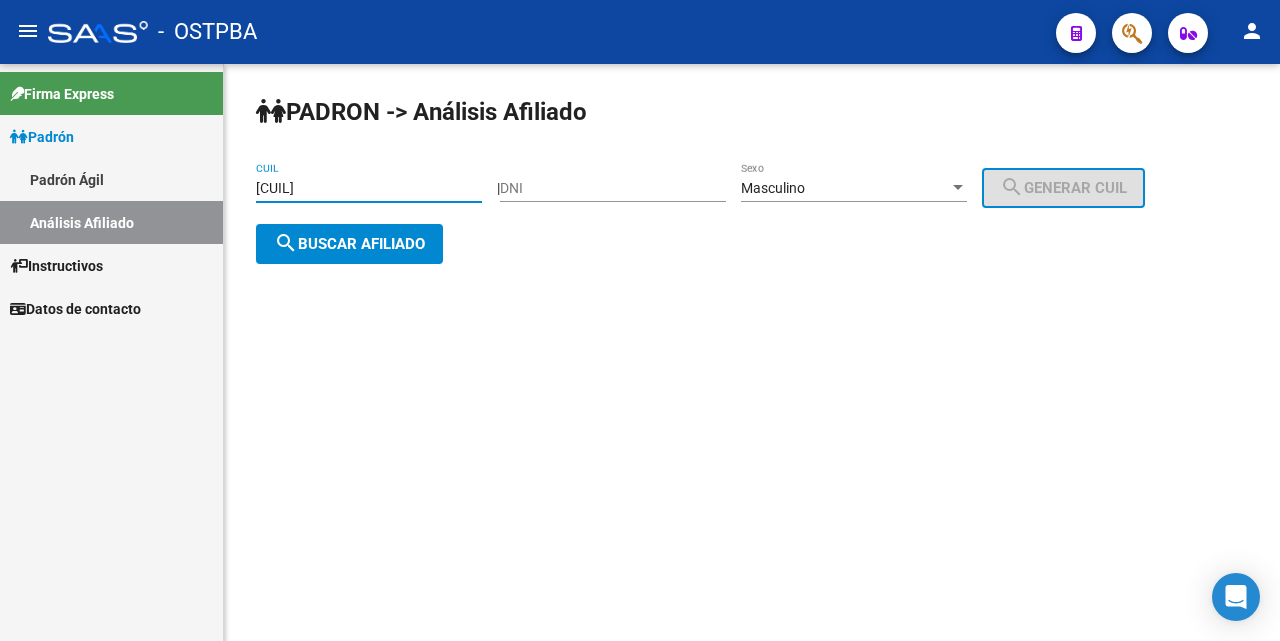 click on "[CUIL]" at bounding box center [369, 188] 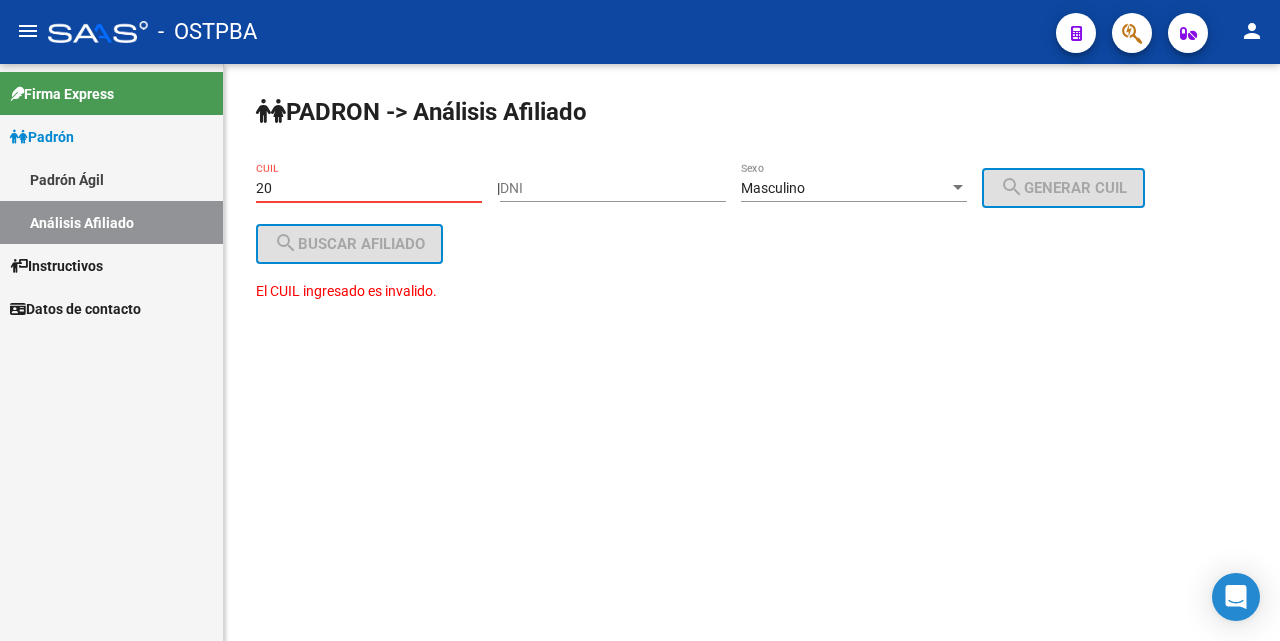 type on "2" 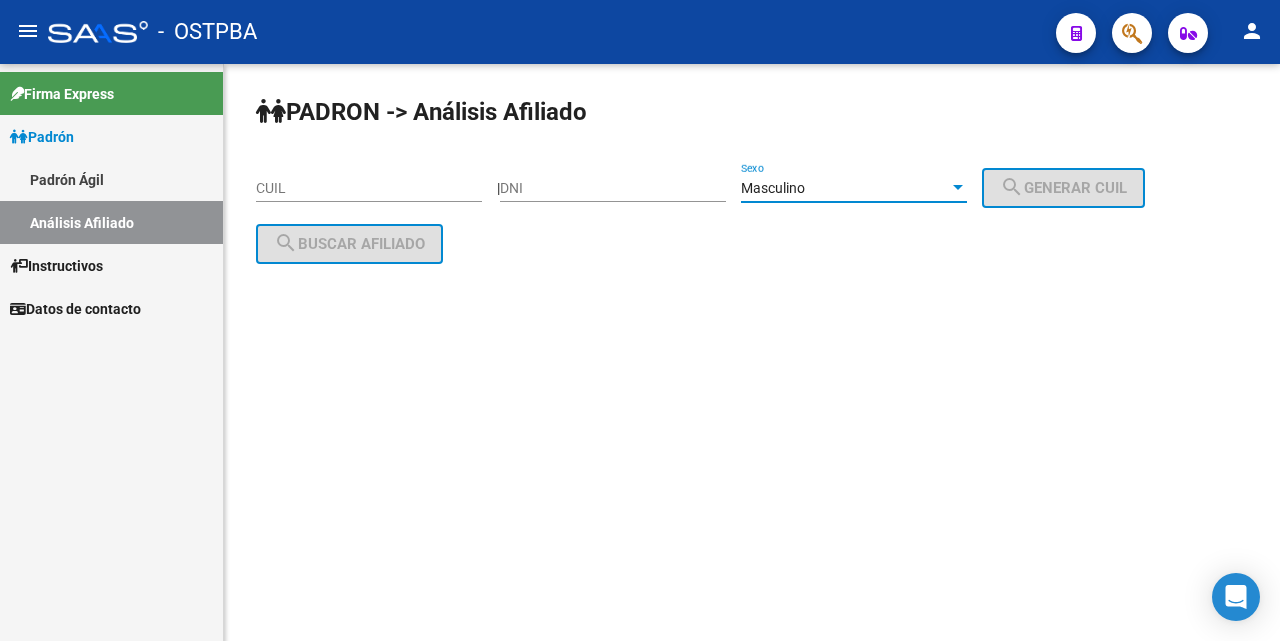 click at bounding box center (958, 187) 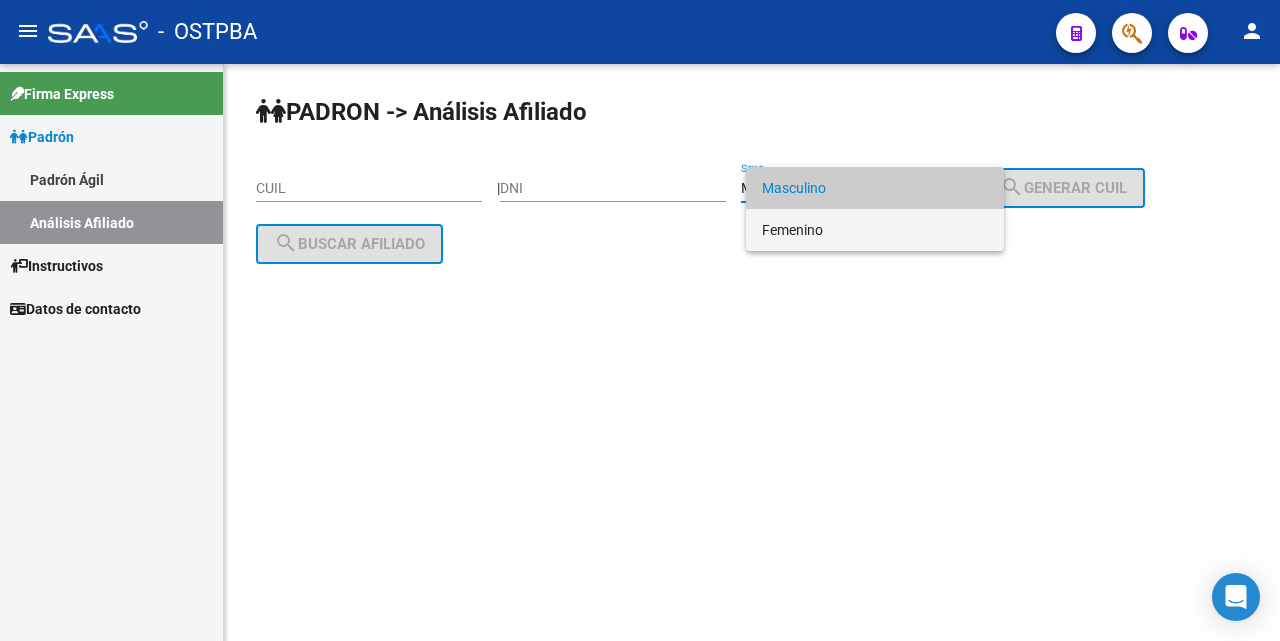 click on "Femenino" at bounding box center (875, 230) 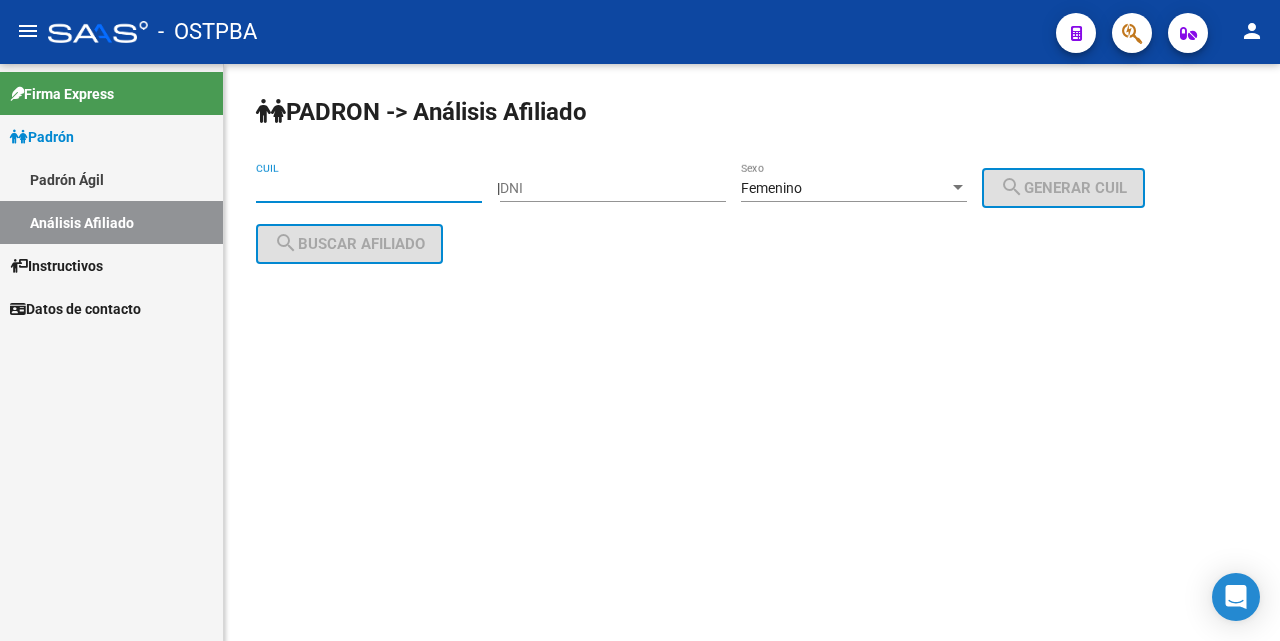 click on "CUIL" at bounding box center (369, 188) 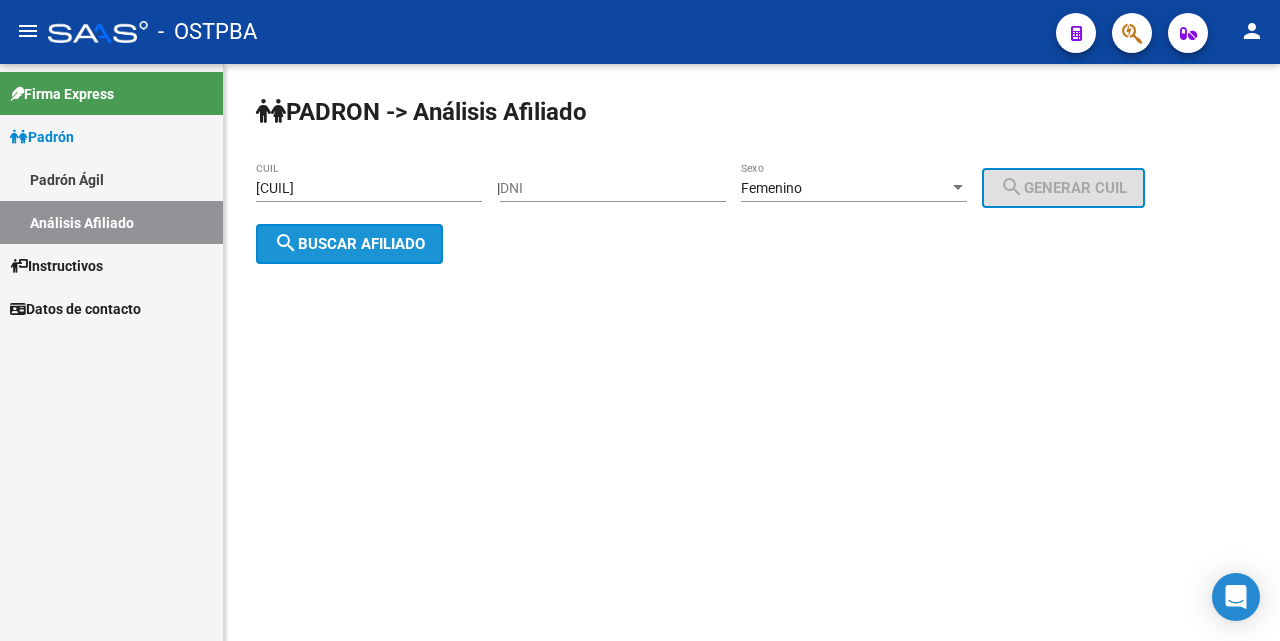 click on "search  Buscar afiliado" 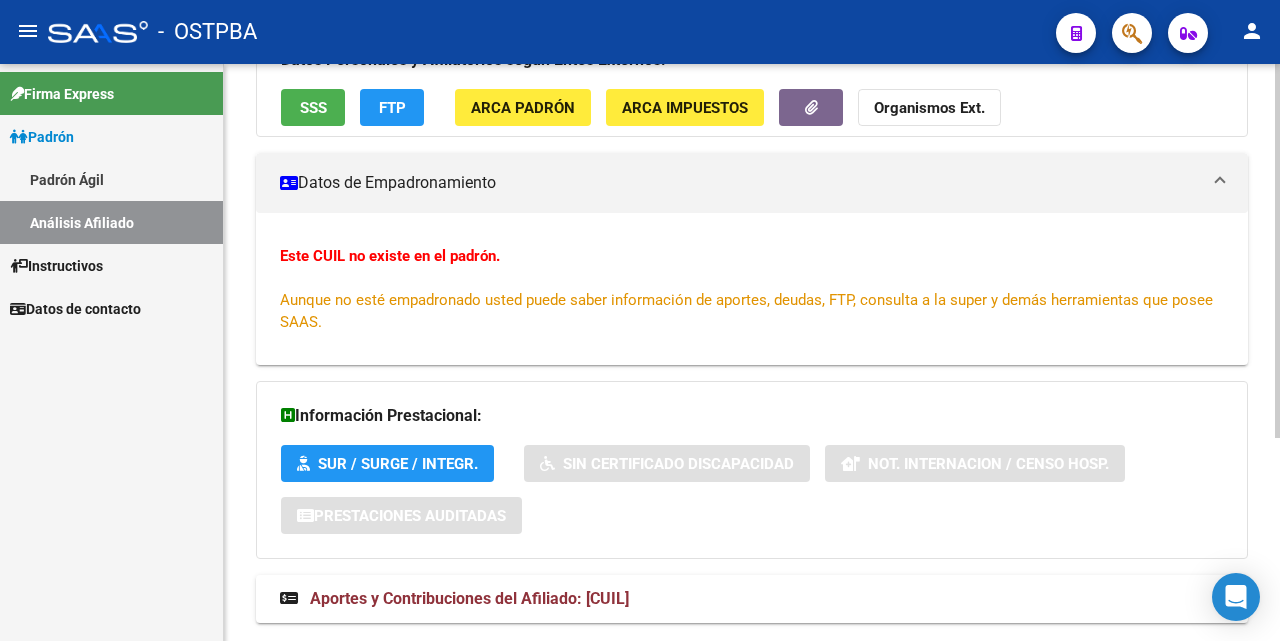 scroll, scrollTop: 312, scrollLeft: 0, axis: vertical 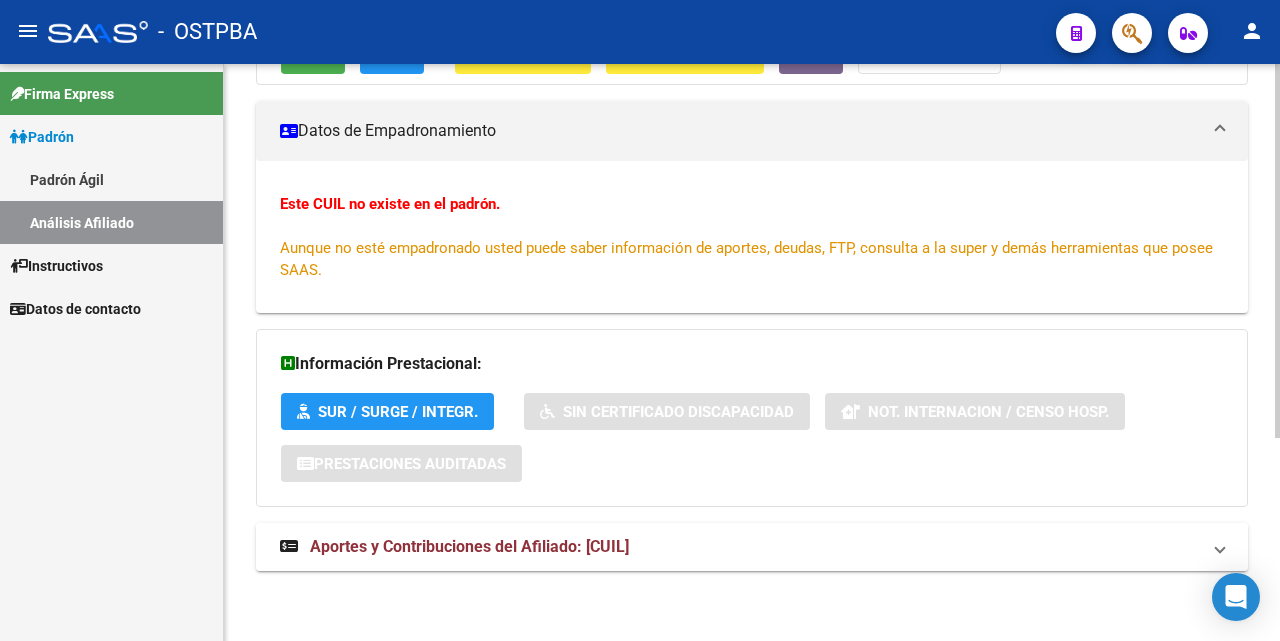 click on "Aportes y Contribuciones del Afiliado: [CUIL]" at bounding box center (469, 546) 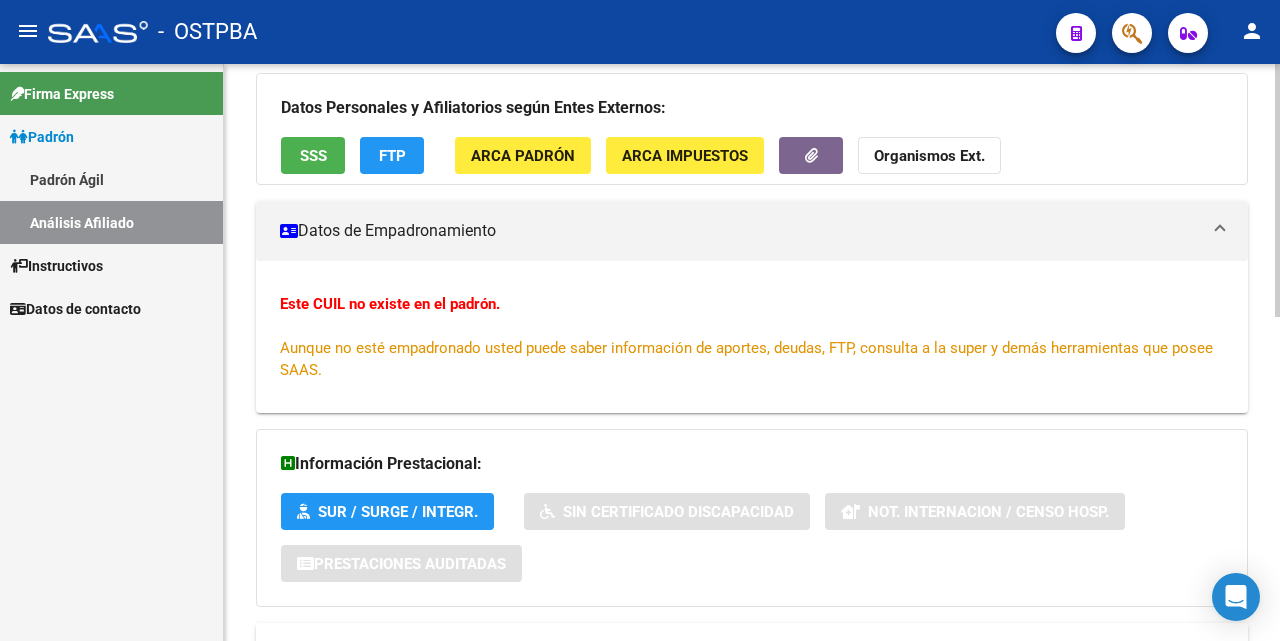 scroll, scrollTop: 0, scrollLeft: 0, axis: both 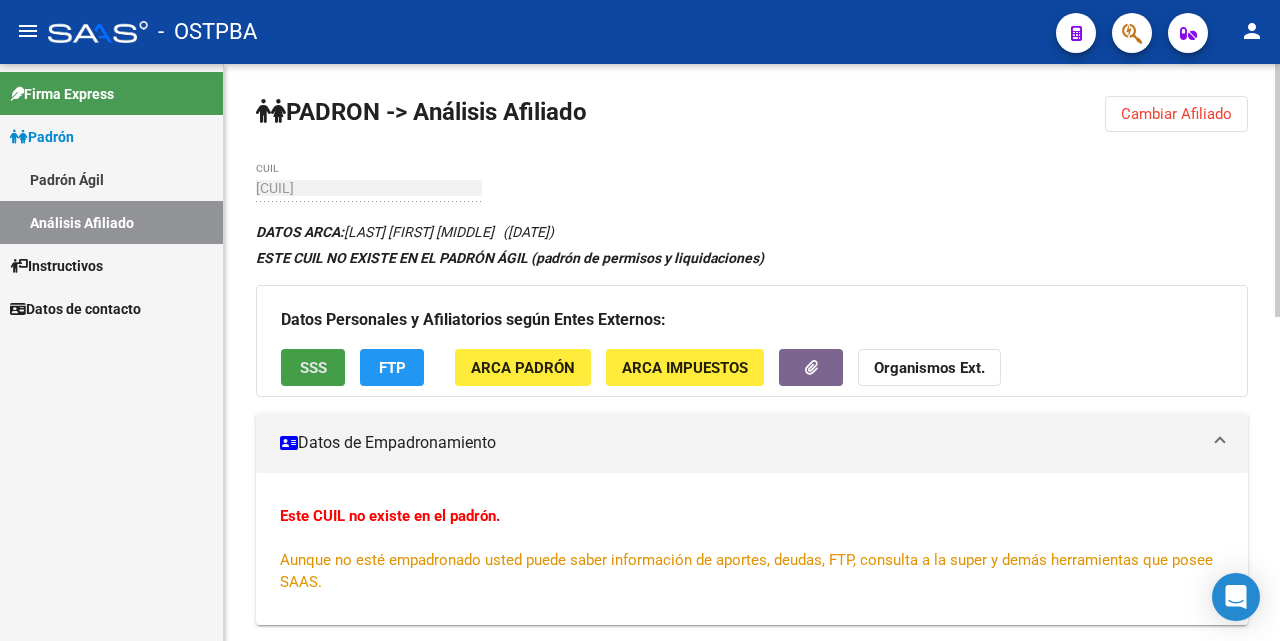 click on "SSS" 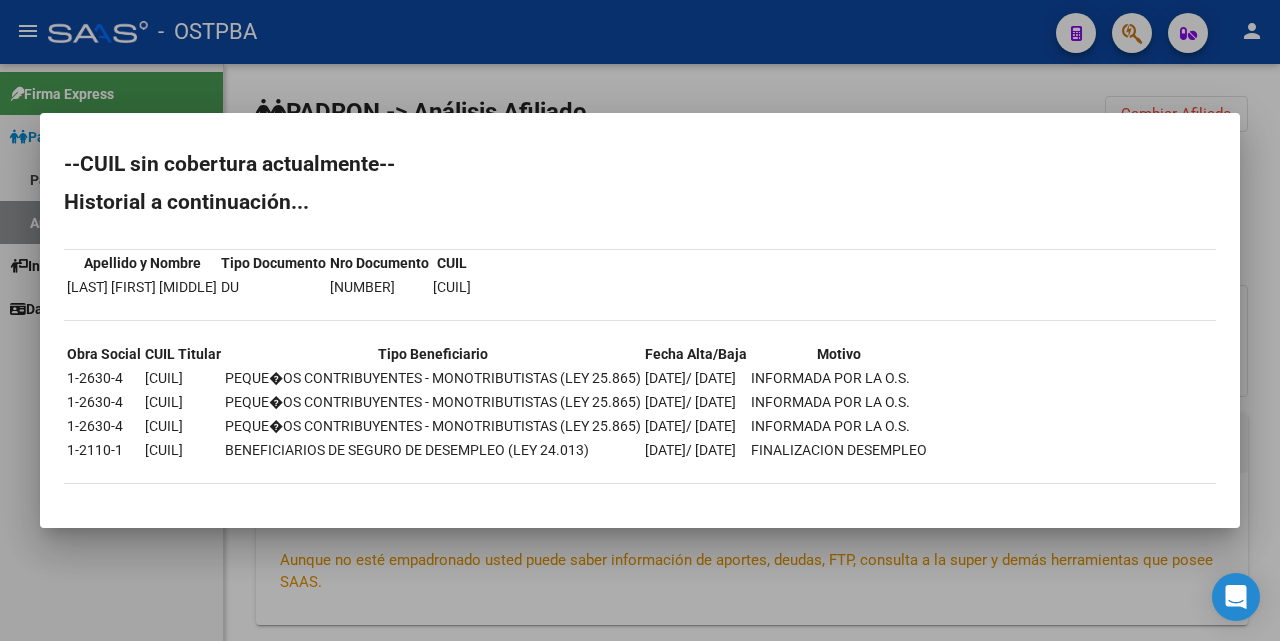 click at bounding box center (640, 320) 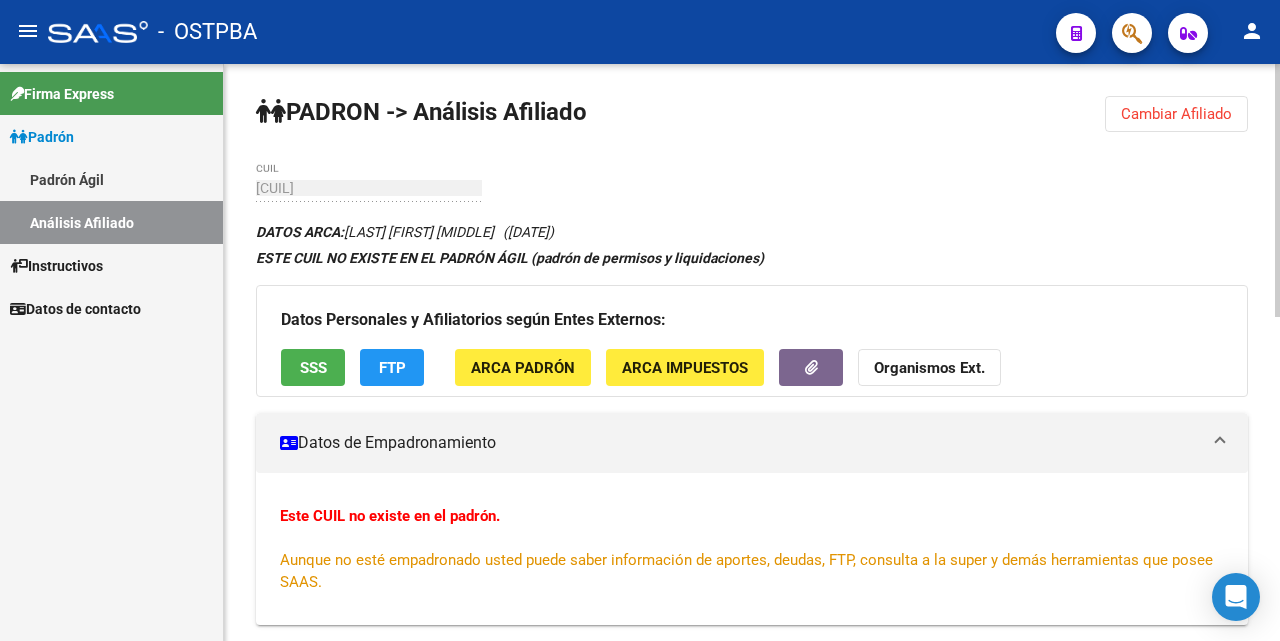click on "ARCA Padrón" 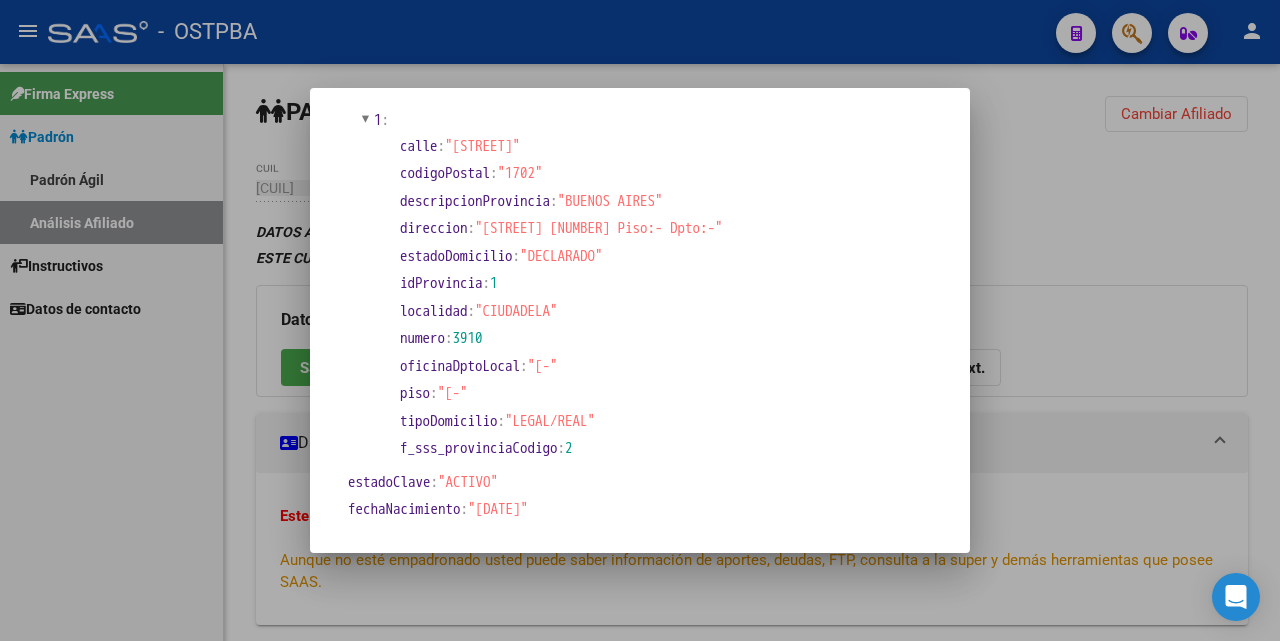 scroll, scrollTop: 0, scrollLeft: 0, axis: both 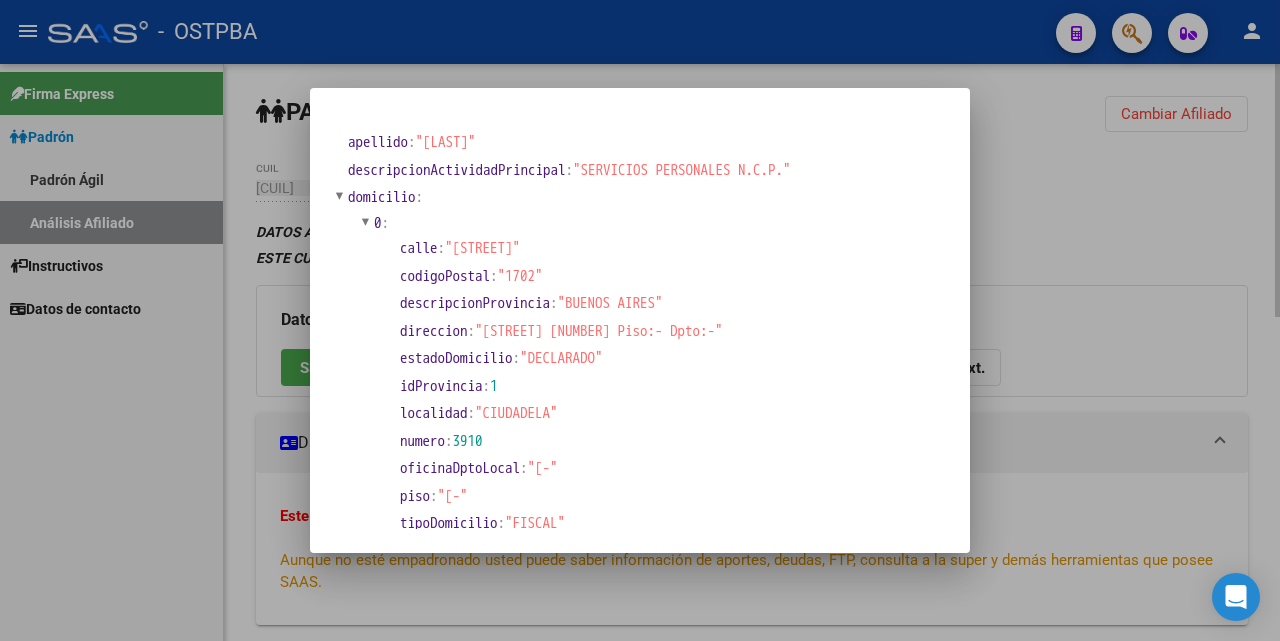 click at bounding box center (640, 320) 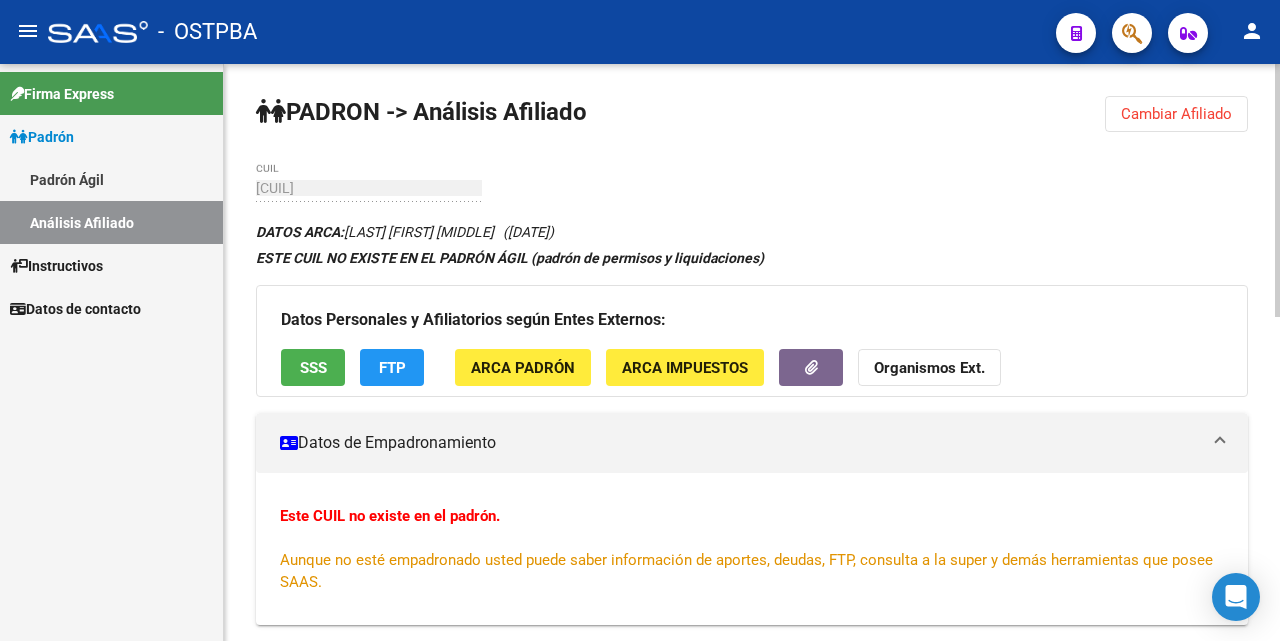 click on "ARCA Padrón" 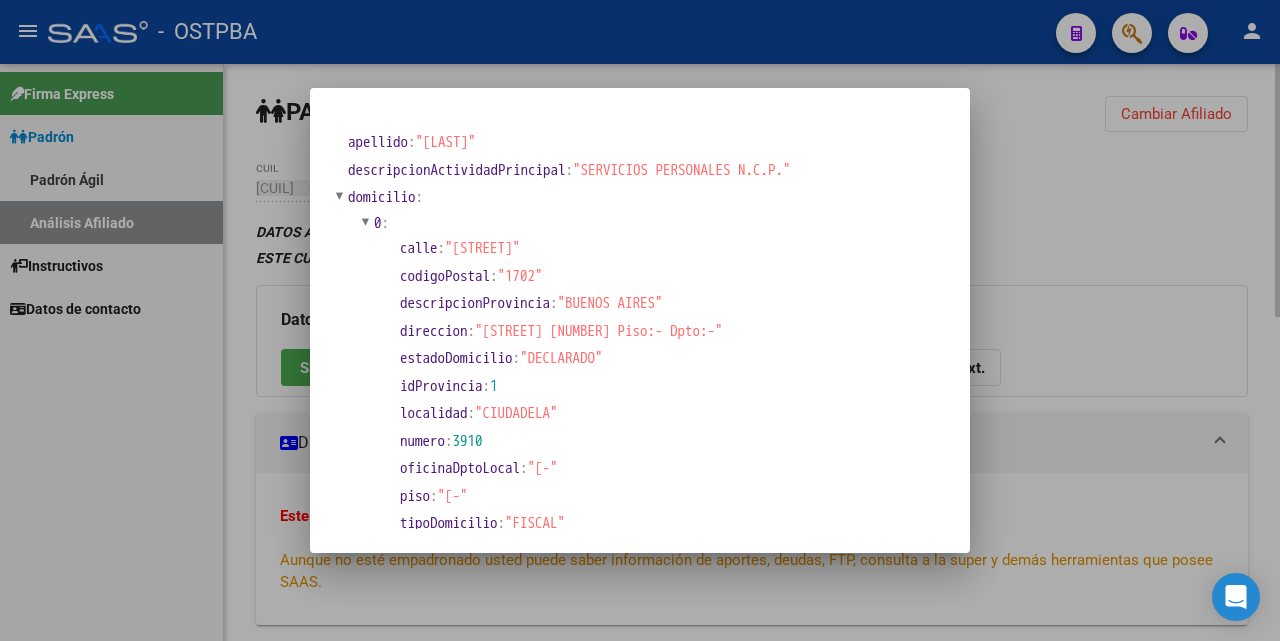 click at bounding box center [640, 320] 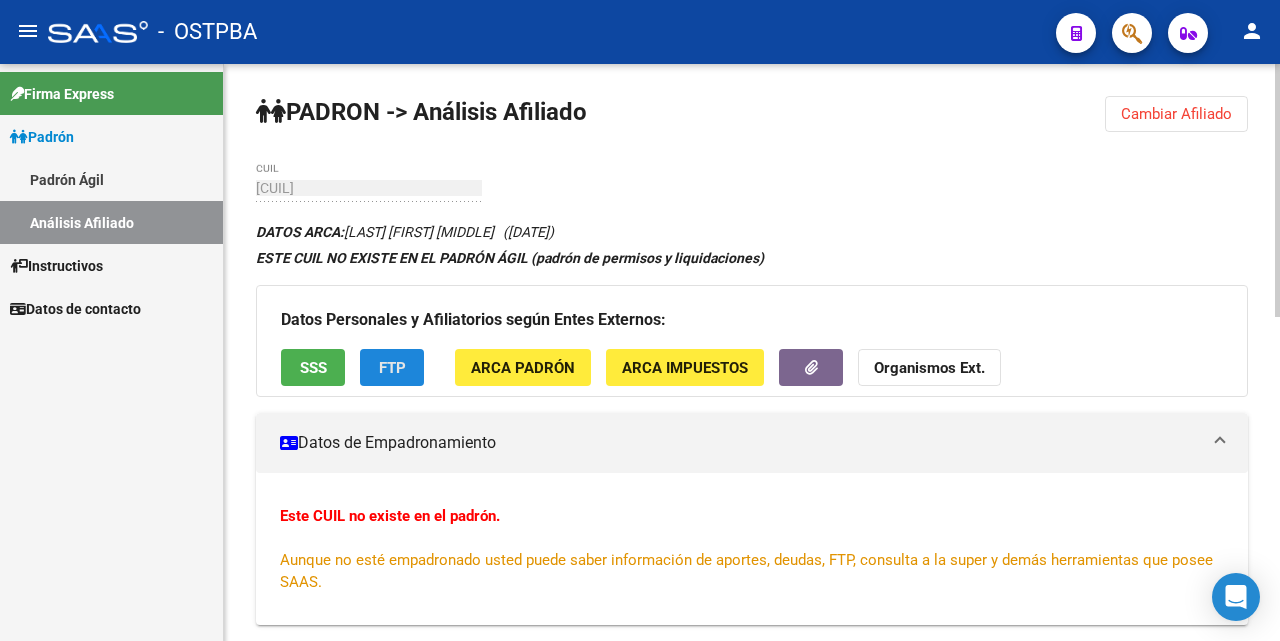 click on "FTP" 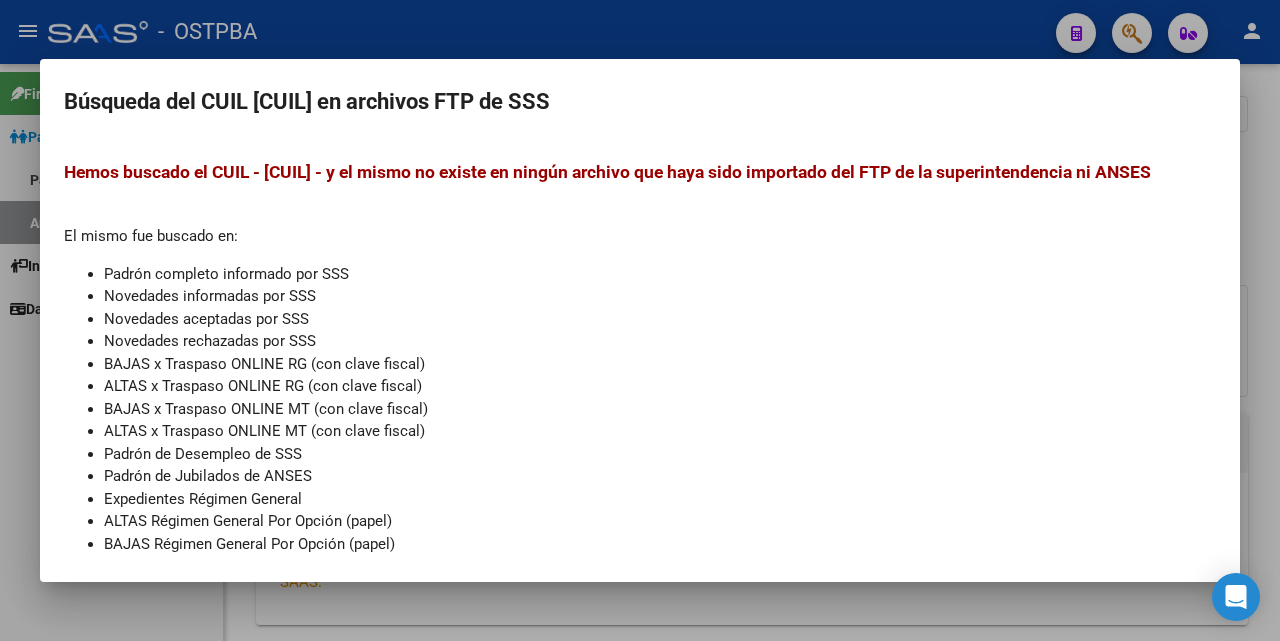 drag, startPoint x: 734, startPoint y: 29, endPoint x: 731, endPoint y: 46, distance: 17.262676 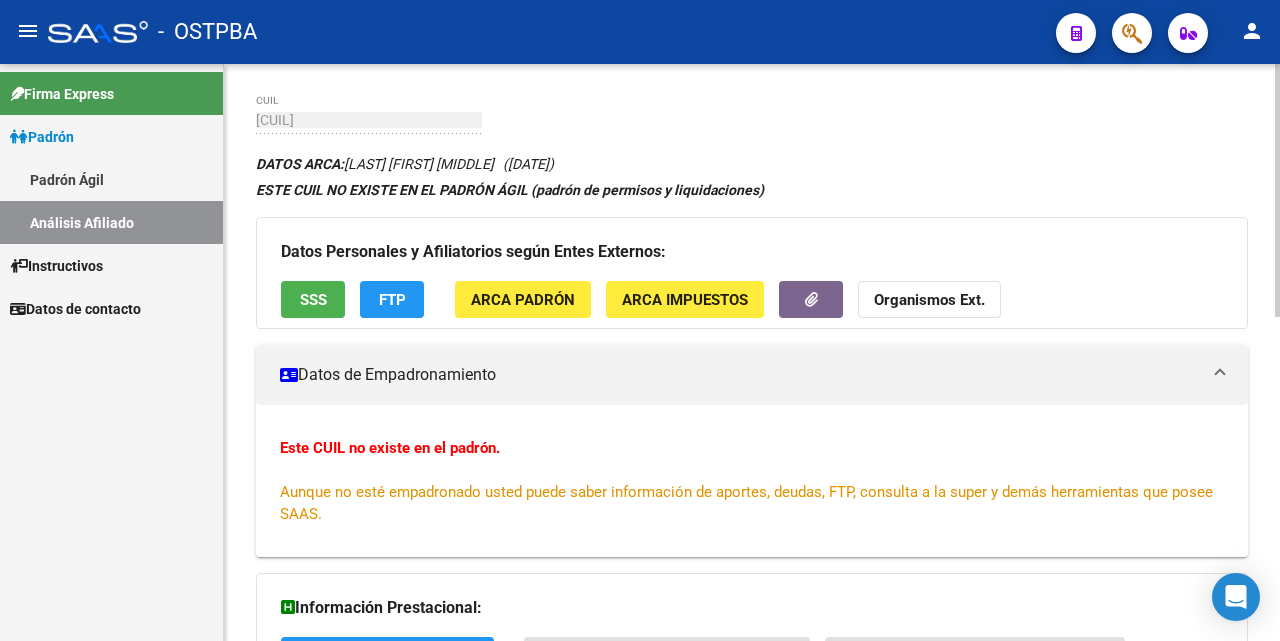 scroll, scrollTop: 0, scrollLeft: 0, axis: both 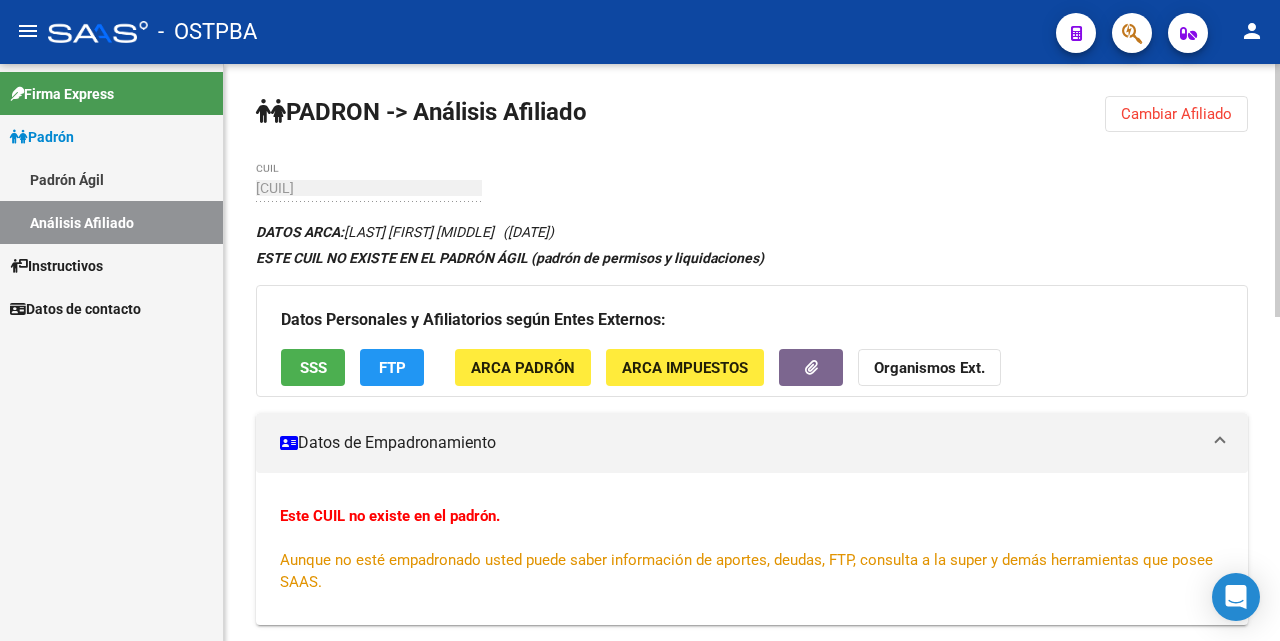 click on "Cambiar Afiliado" 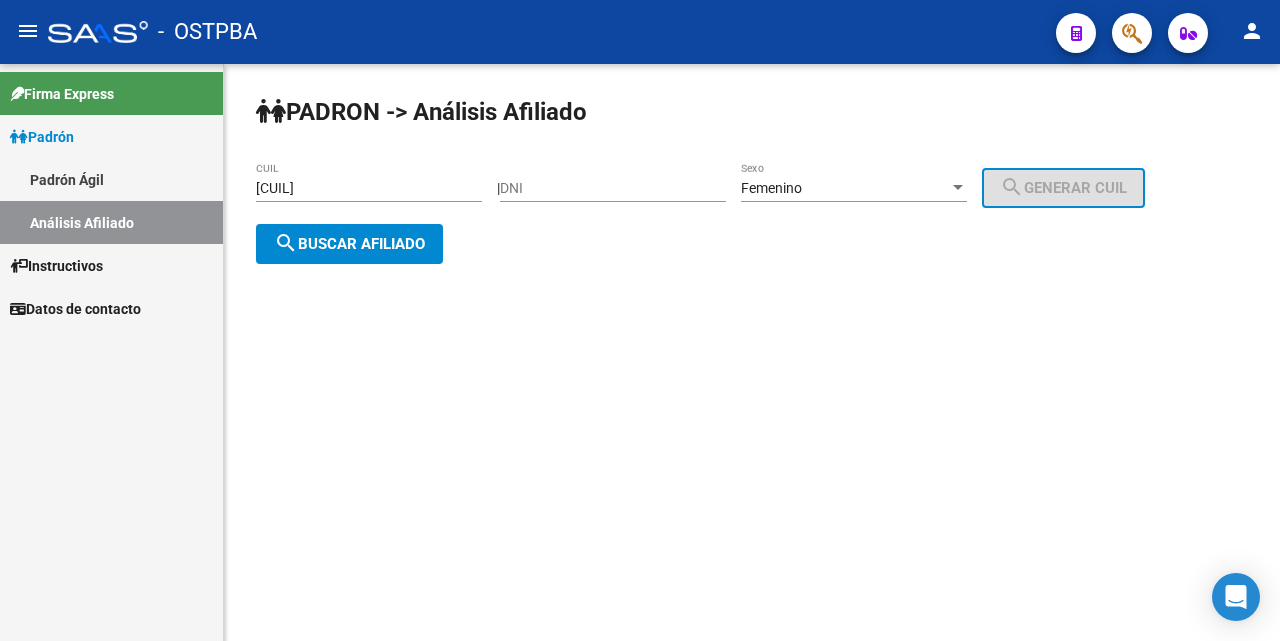 click on "[CUIL]" at bounding box center (369, 188) 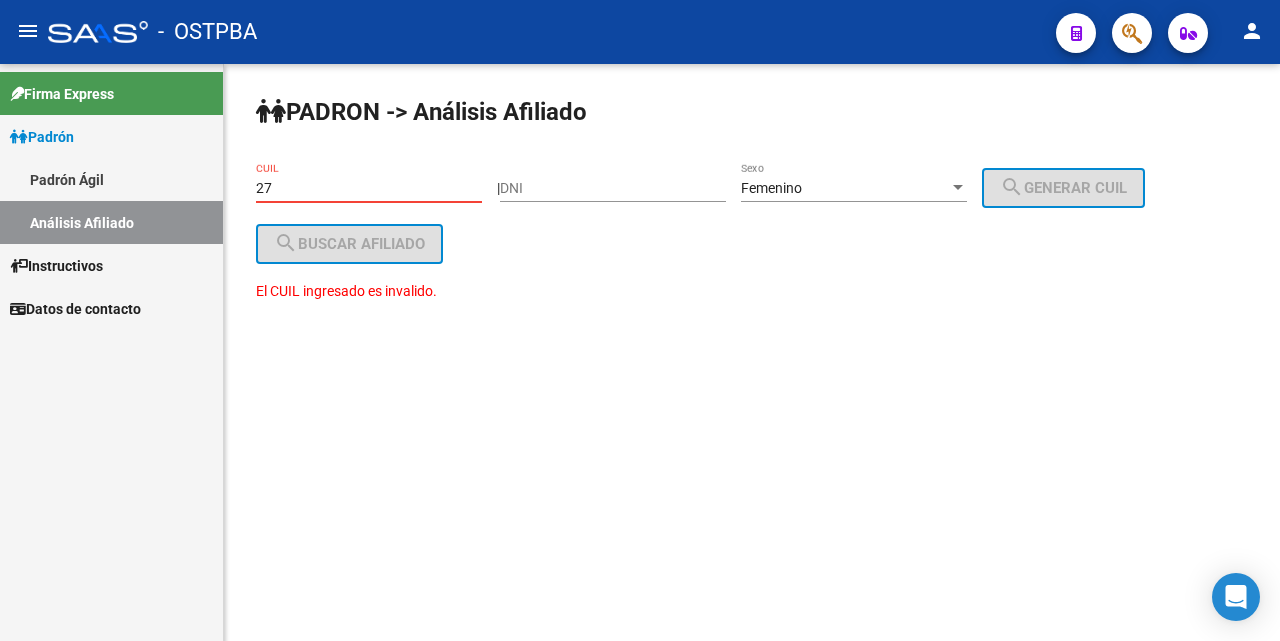 type on "2" 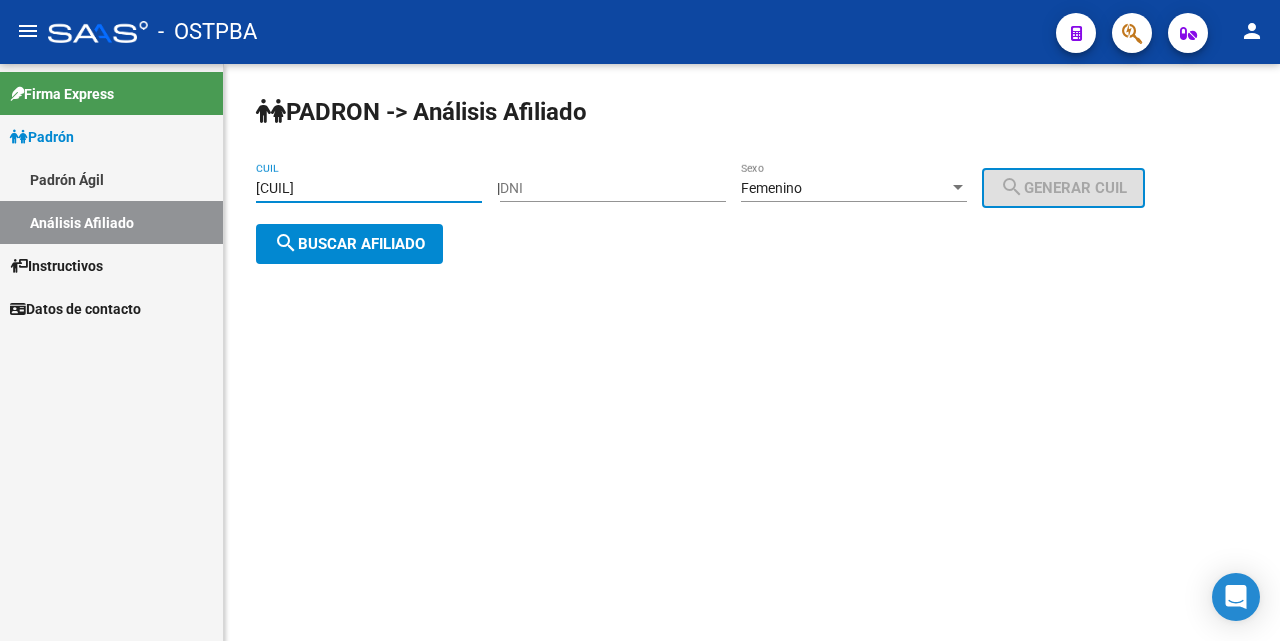 click on "search  Buscar afiliado" 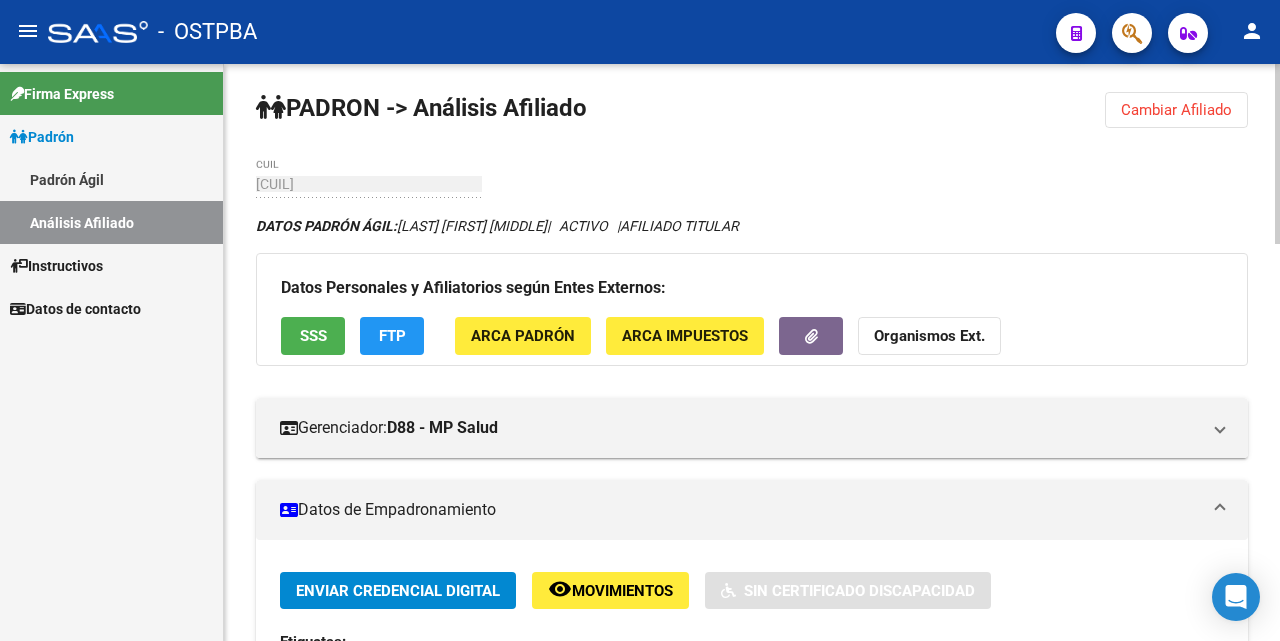 scroll, scrollTop: 0, scrollLeft: 0, axis: both 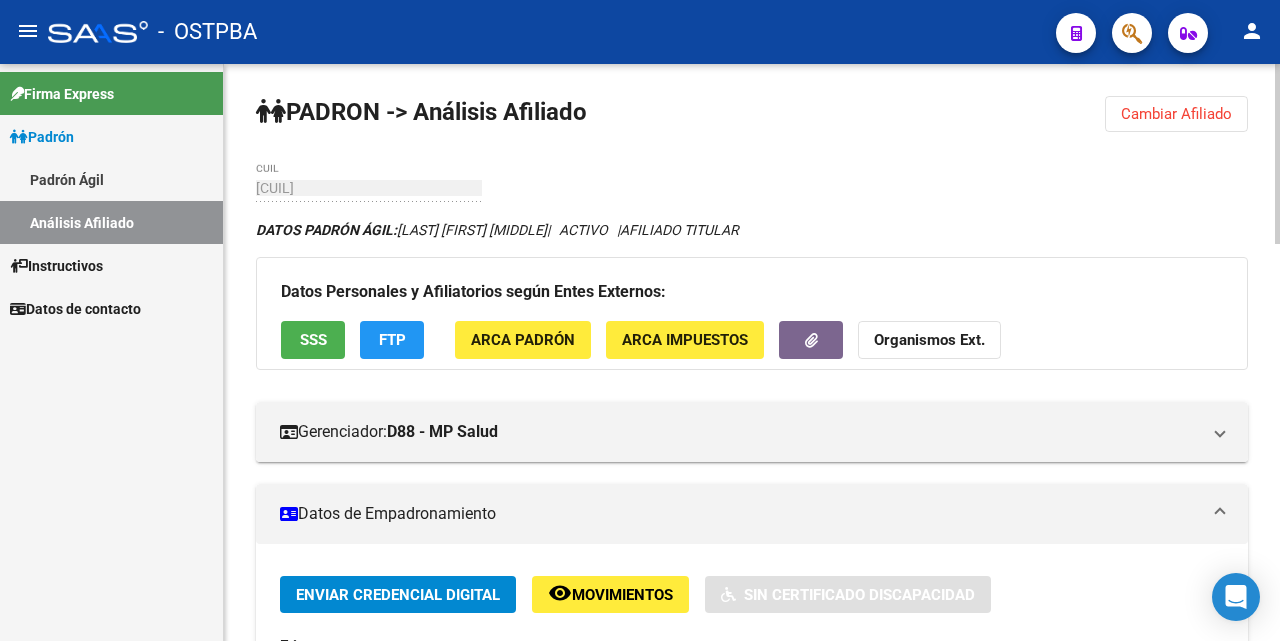 click on "Organismos Ext." 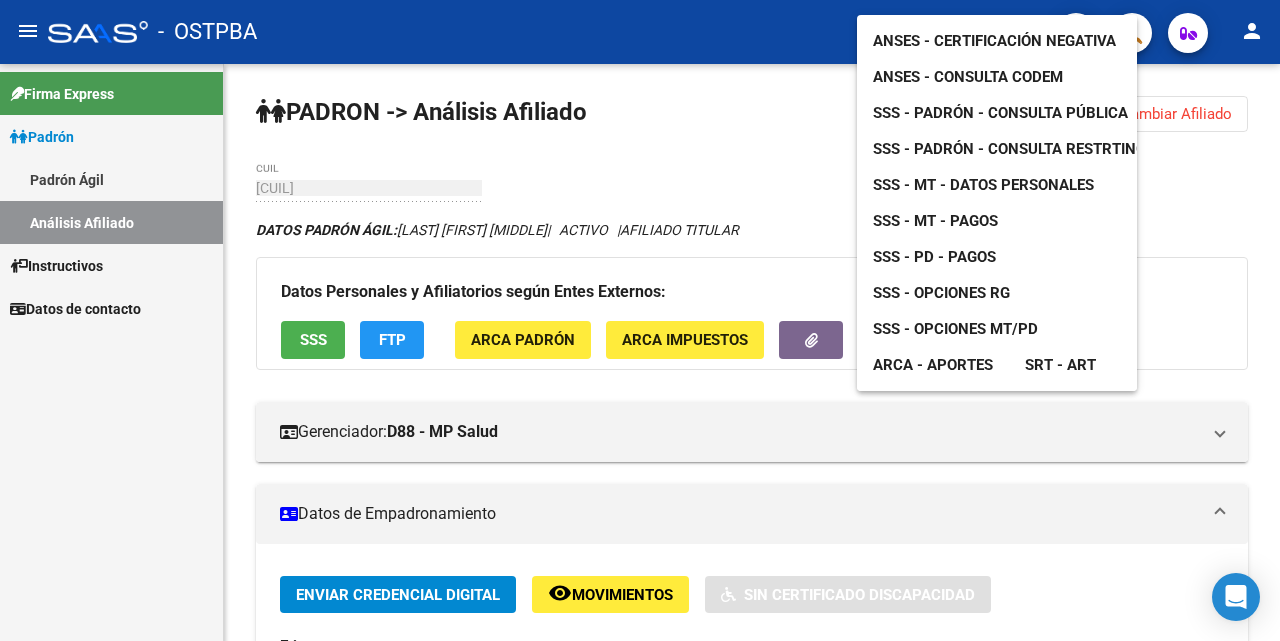 click at bounding box center (640, 320) 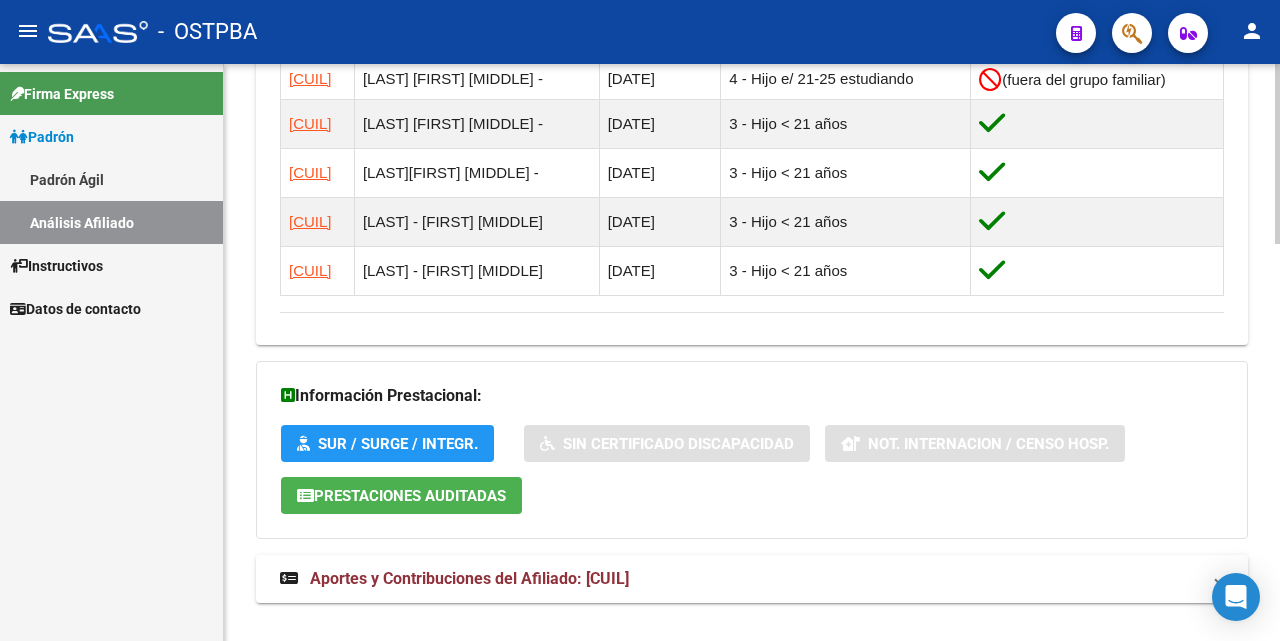 scroll, scrollTop: 1276, scrollLeft: 0, axis: vertical 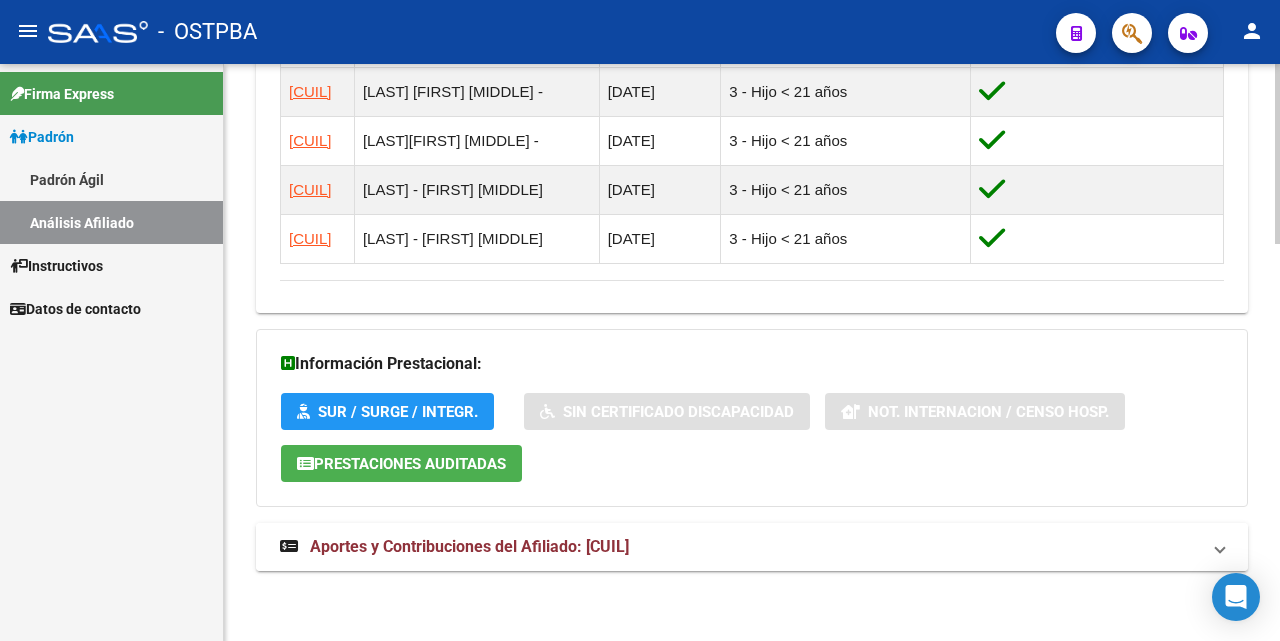 click on "Aportes y Contribuciones del Afiliado: [CUIL]" at bounding box center [469, 546] 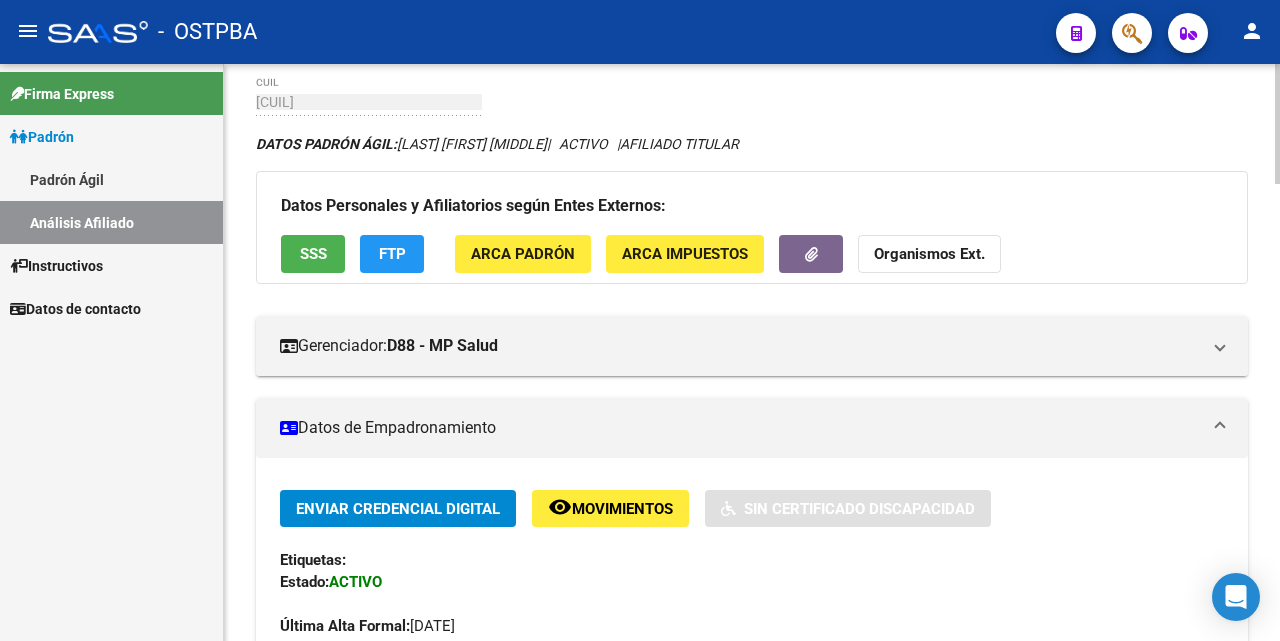 scroll, scrollTop: 0, scrollLeft: 0, axis: both 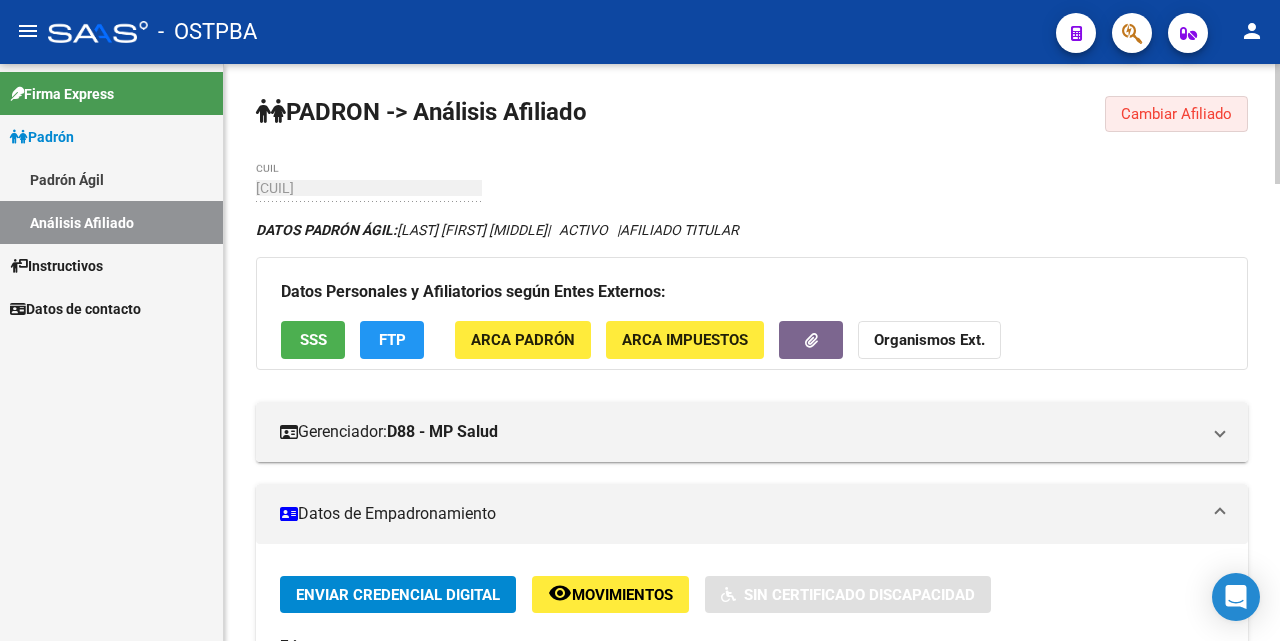 click on "Cambiar Afiliado" 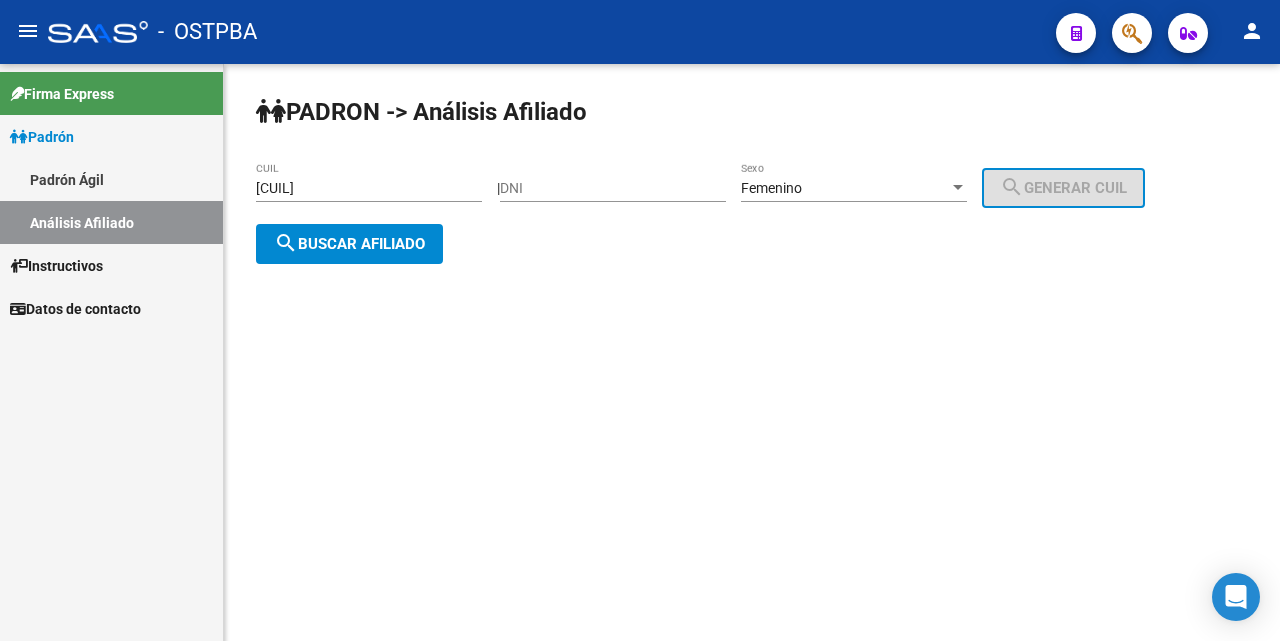click on "[CUIL] CUIL" 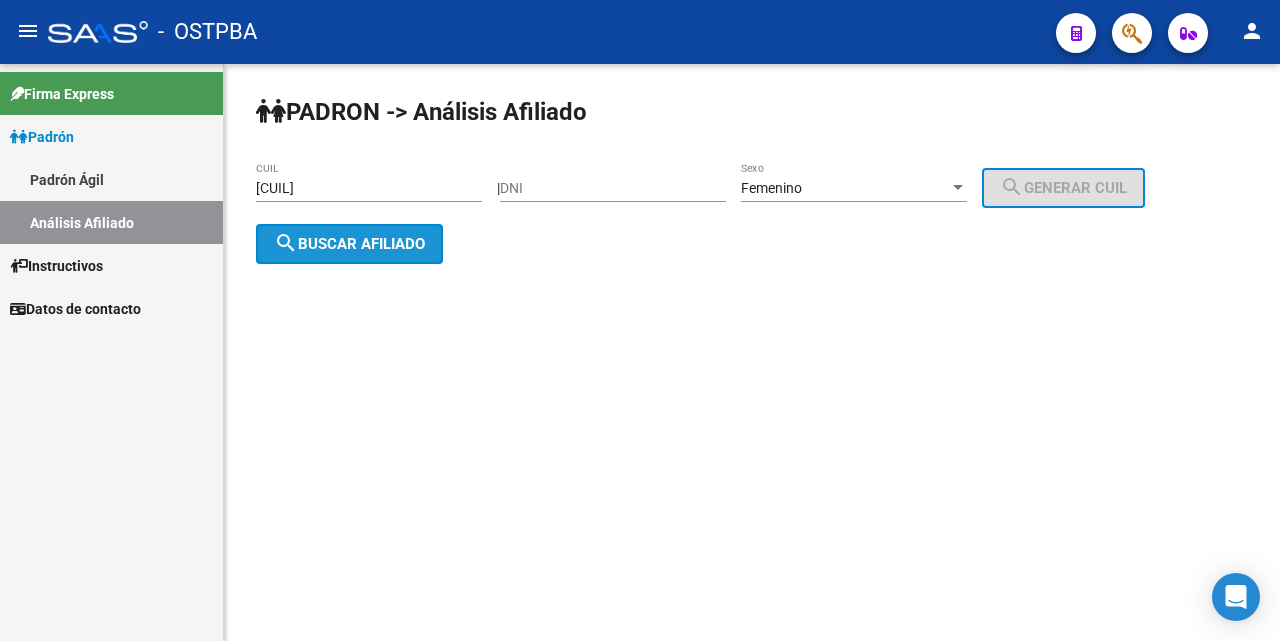click on "search  Buscar afiliado" 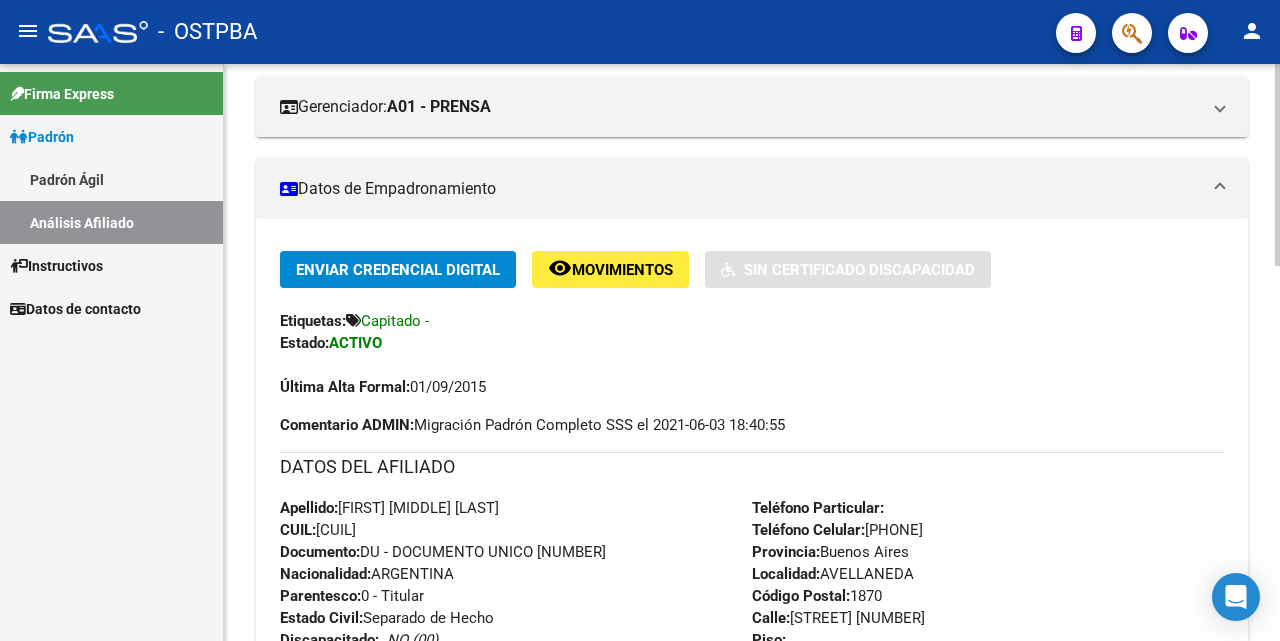 scroll, scrollTop: 0, scrollLeft: 0, axis: both 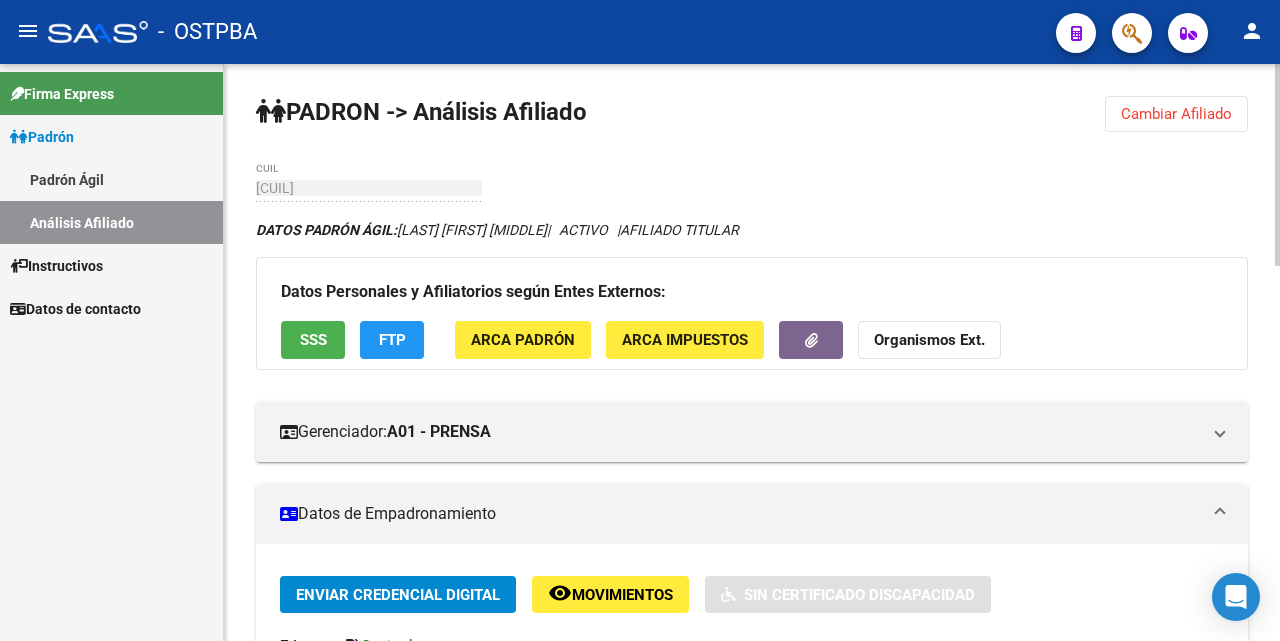 click on "Cambiar Afiliado" 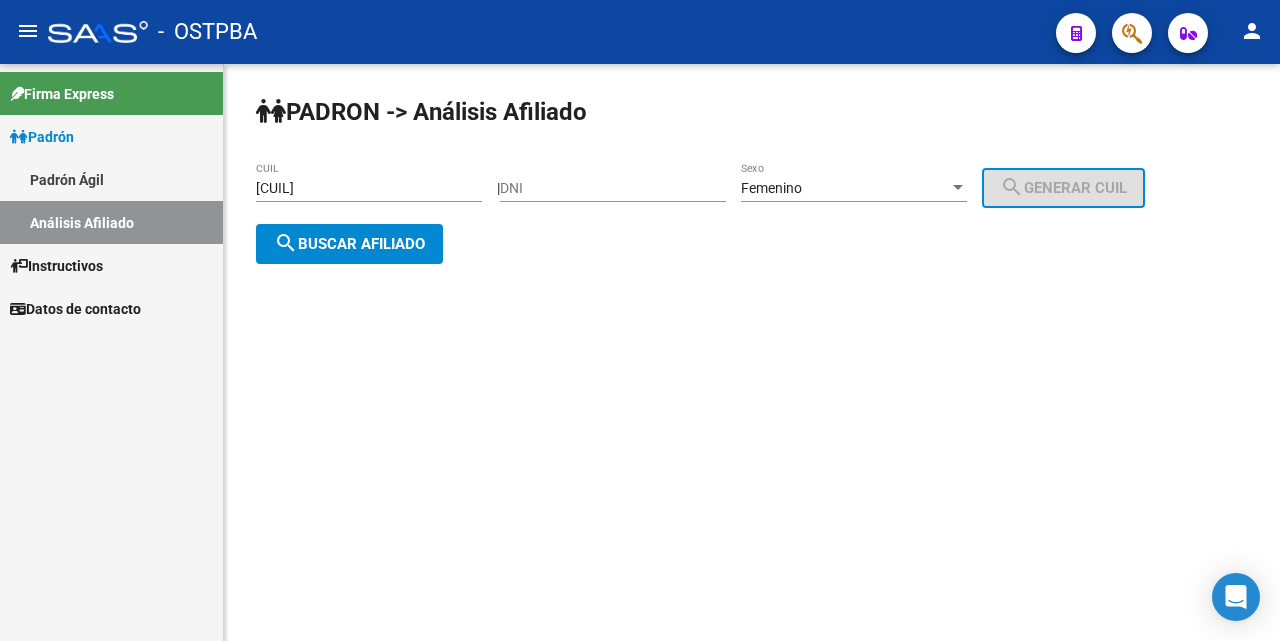 click on "[CUIL]" at bounding box center [369, 188] 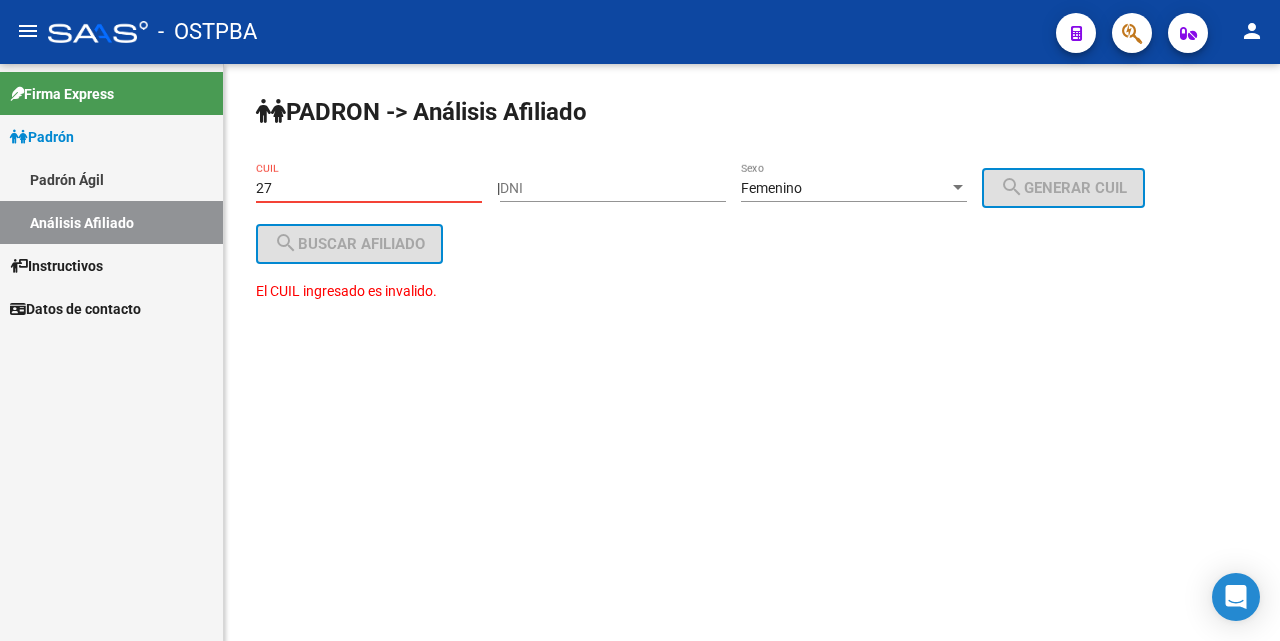 type on "2" 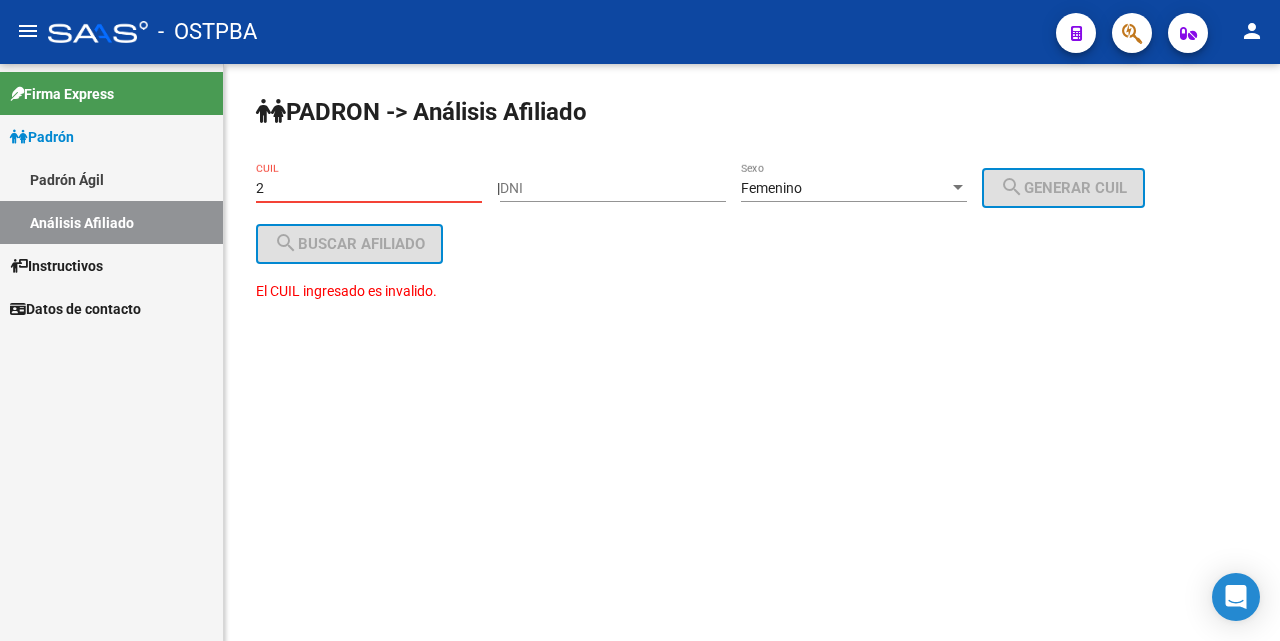 type 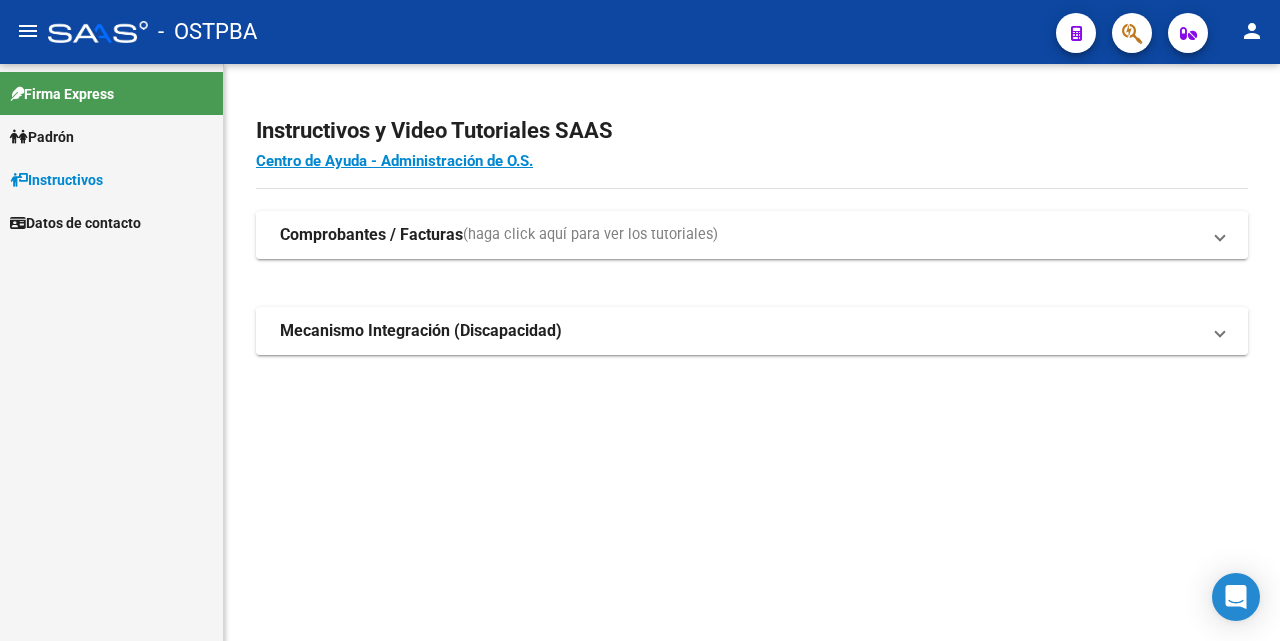 scroll, scrollTop: 0, scrollLeft: 0, axis: both 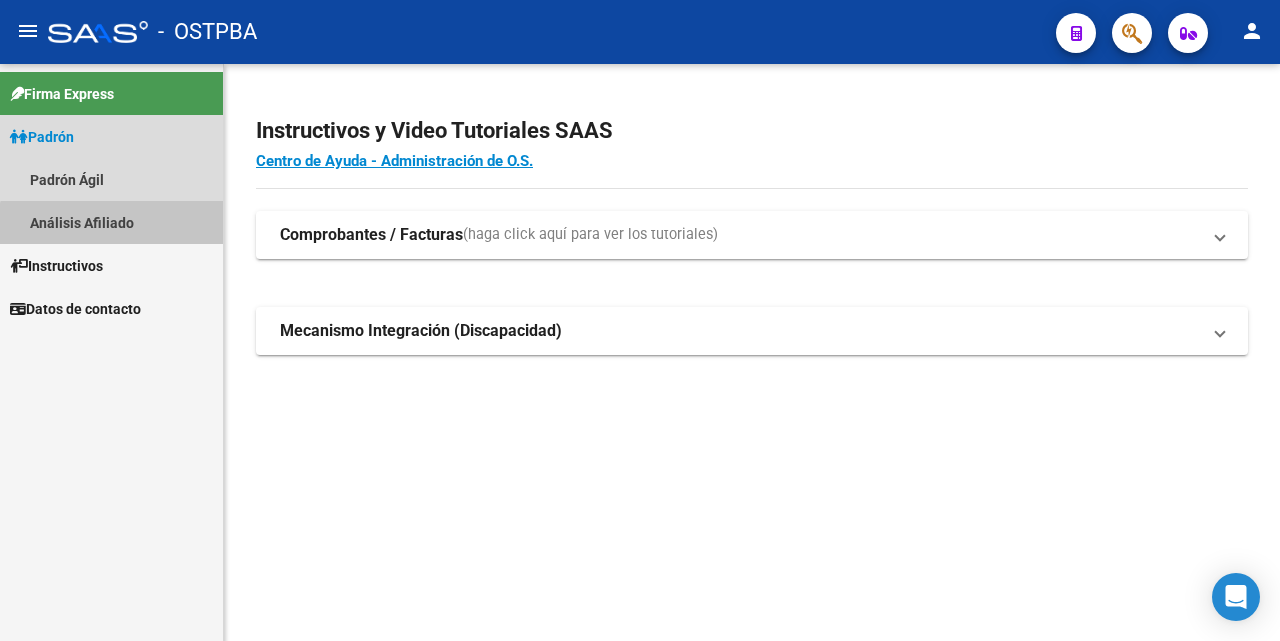 click on "Análisis Afiliado" at bounding box center (111, 222) 